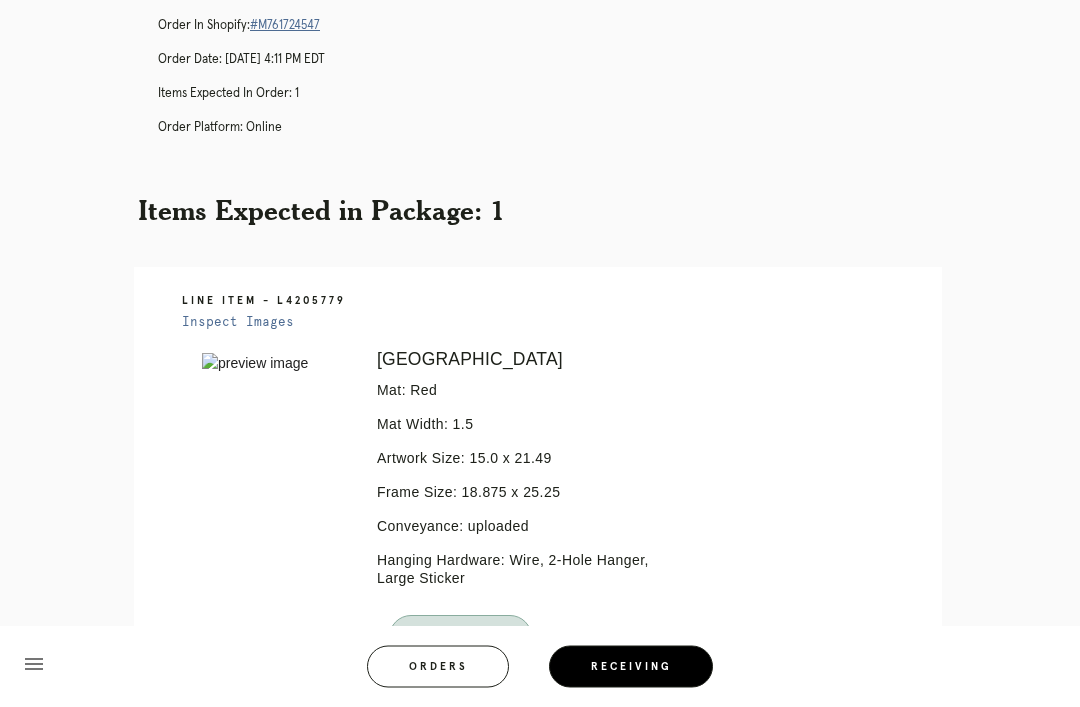 scroll, scrollTop: 0, scrollLeft: 0, axis: both 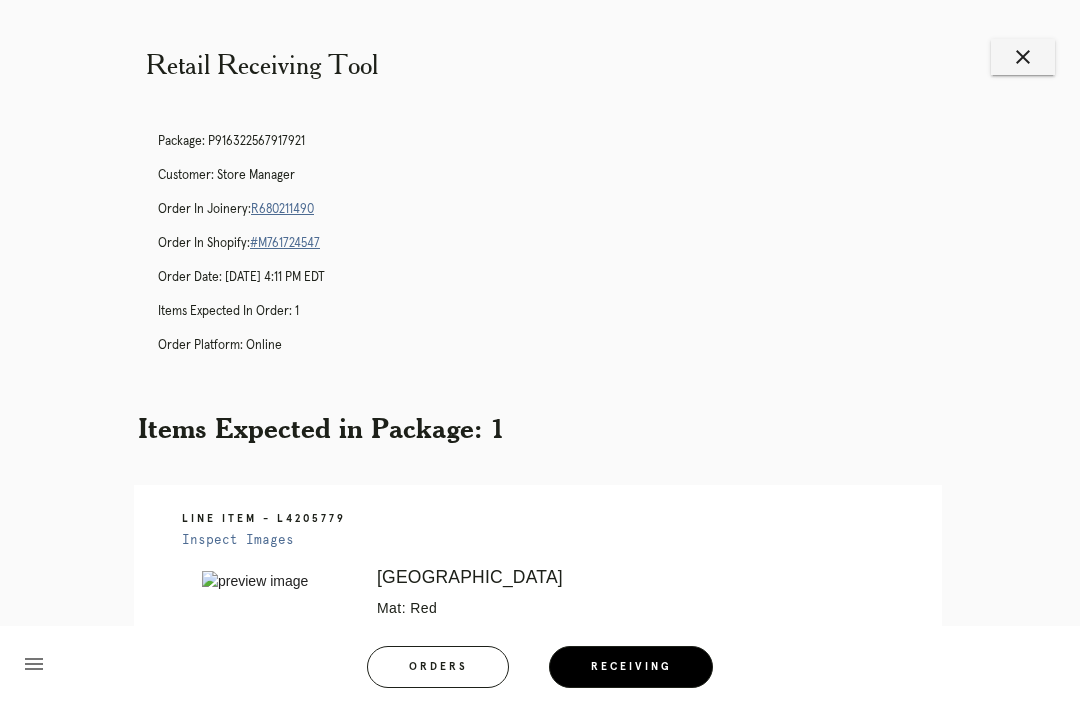 click on "close" at bounding box center (1023, 57) 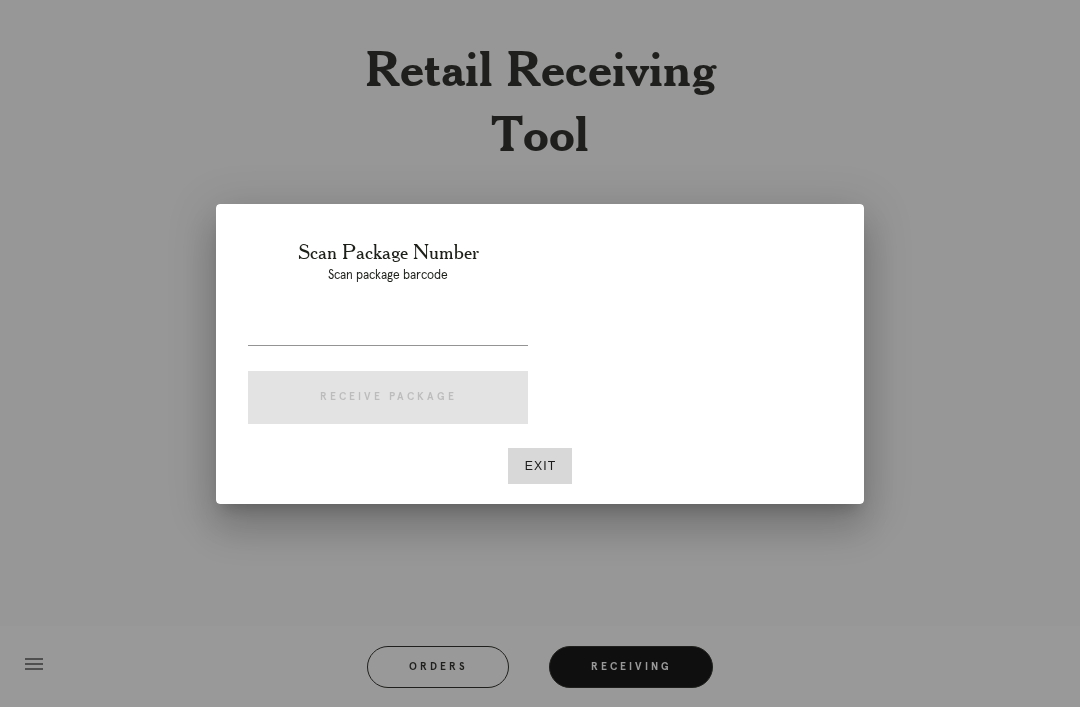 scroll, scrollTop: 0, scrollLeft: 0, axis: both 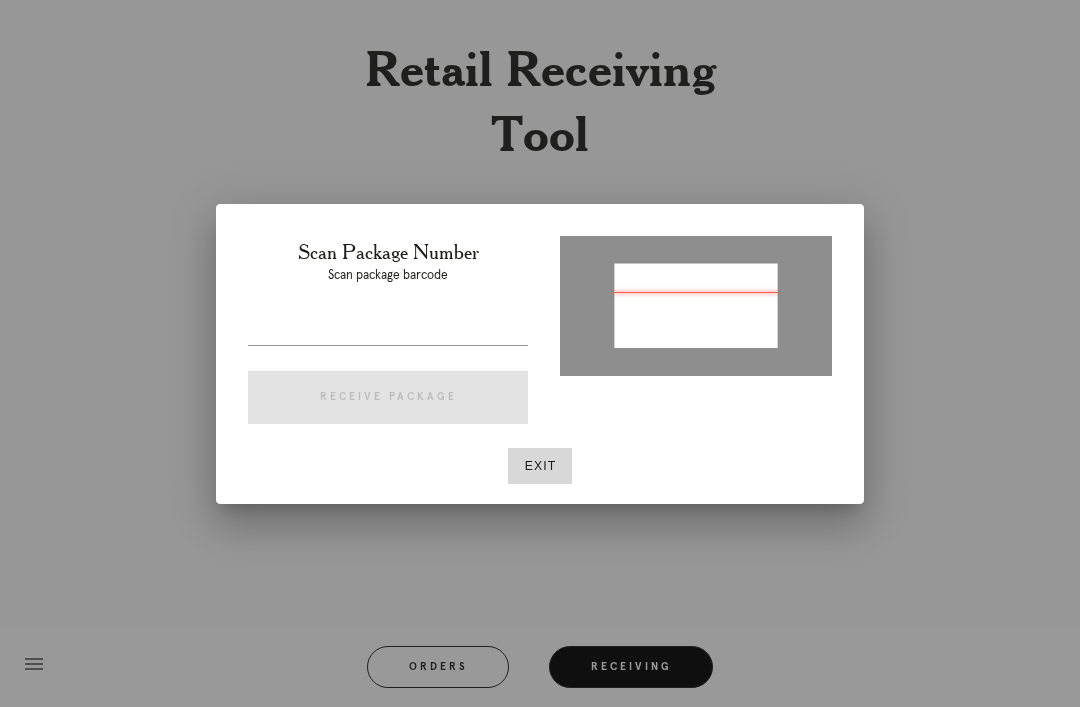 type on "P269272732609576" 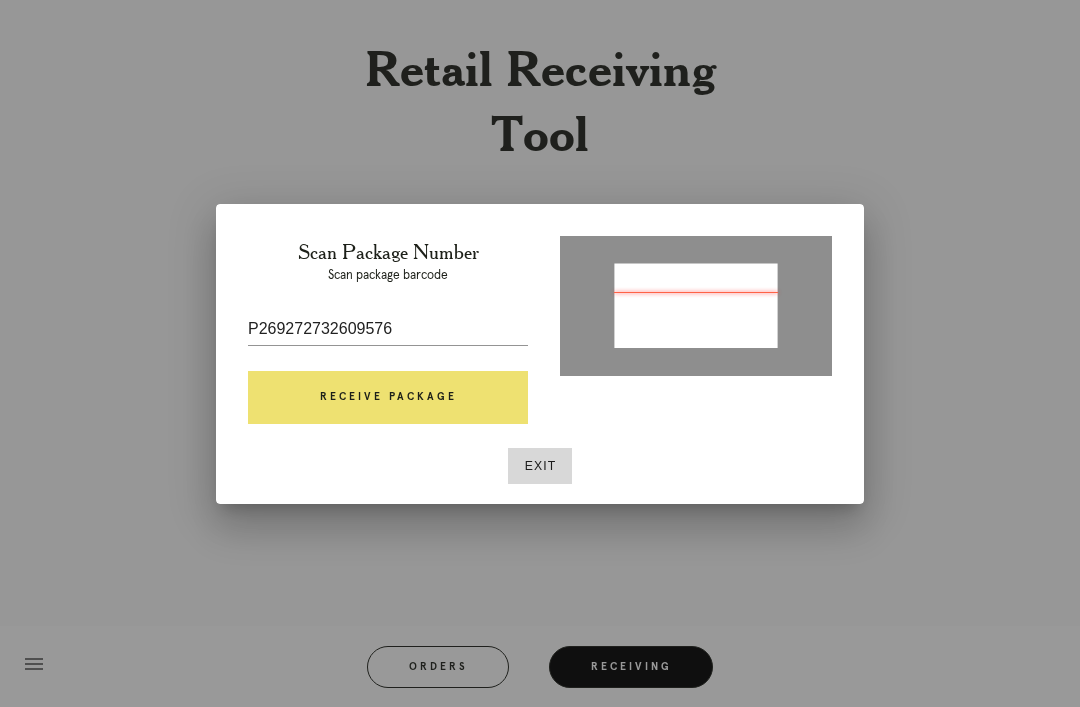 click on "Receive Package" at bounding box center [388, 398] 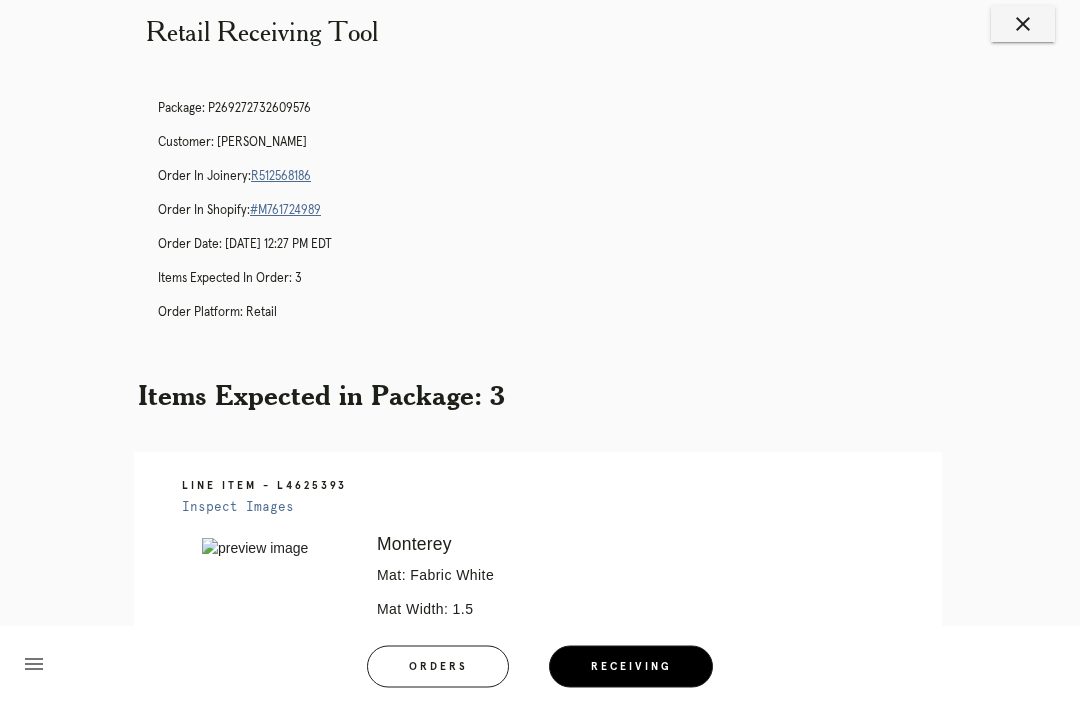 scroll, scrollTop: 0, scrollLeft: 0, axis: both 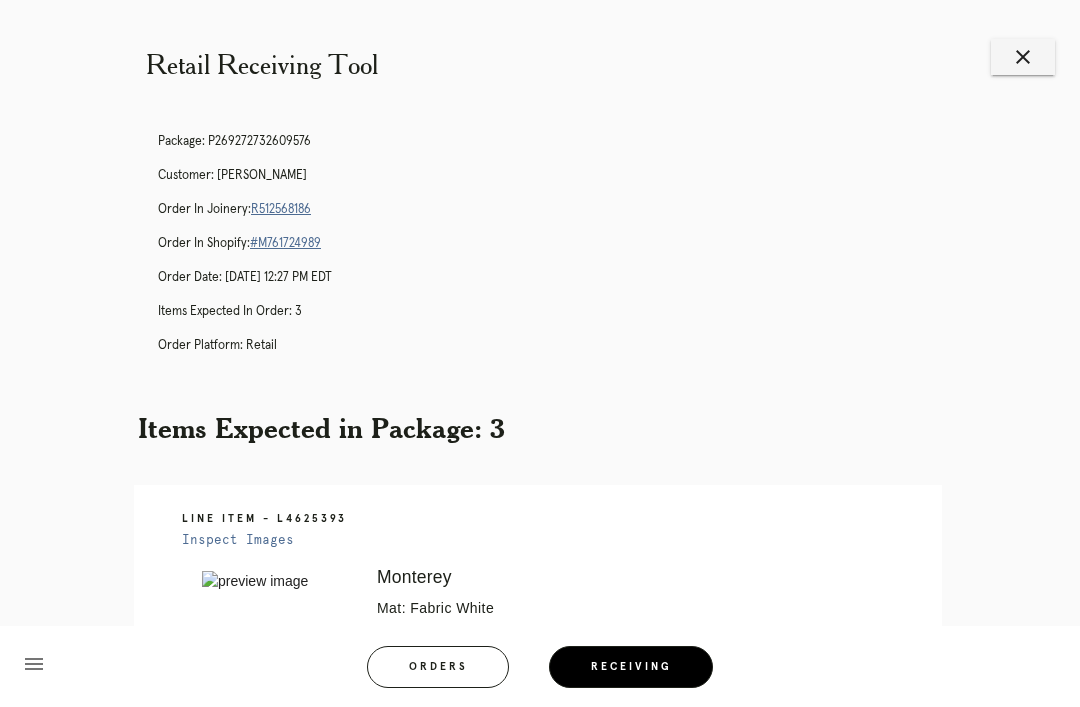 click on "menu
Orders
Receiving
Logged in as:   [PERSON_NAME][EMAIL_ADDRESS][PERSON_NAME][DOMAIN_NAME]   Clarendon
Logout" at bounding box center (540, 673) 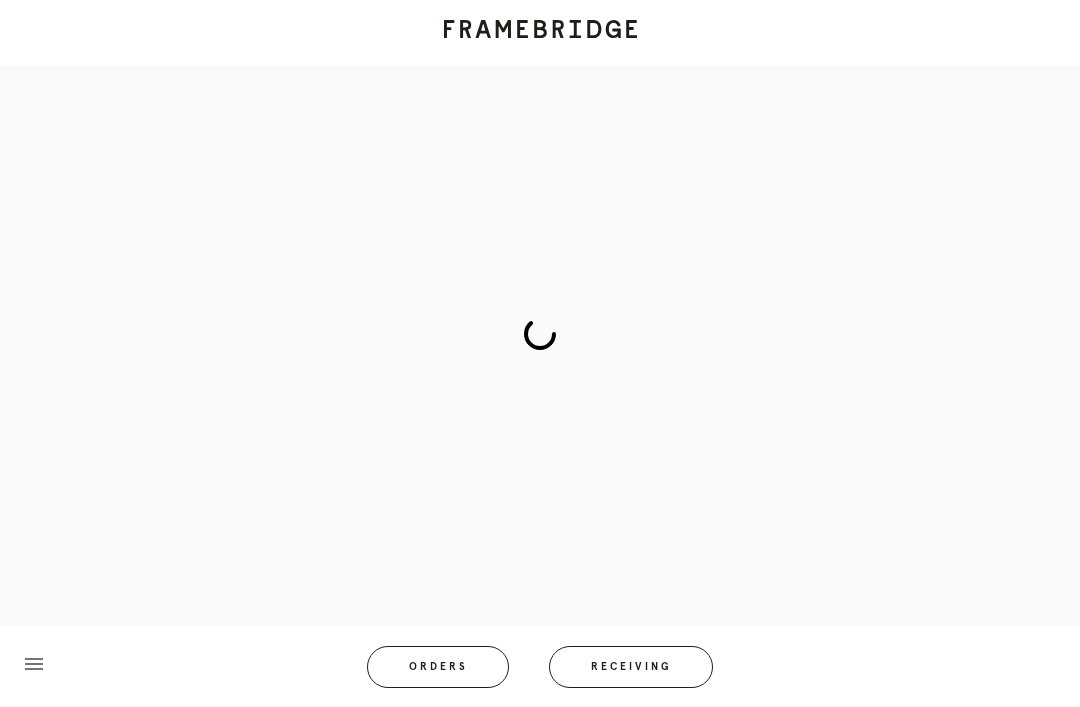 scroll, scrollTop: 83, scrollLeft: 0, axis: vertical 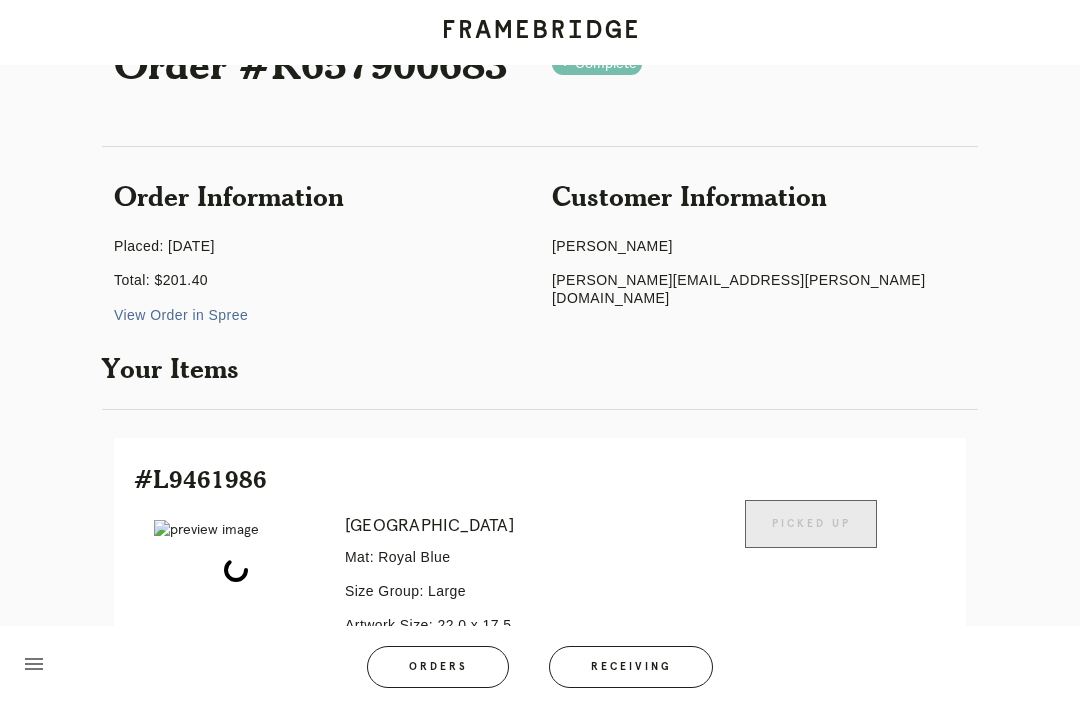 click on "Orders" at bounding box center [438, 667] 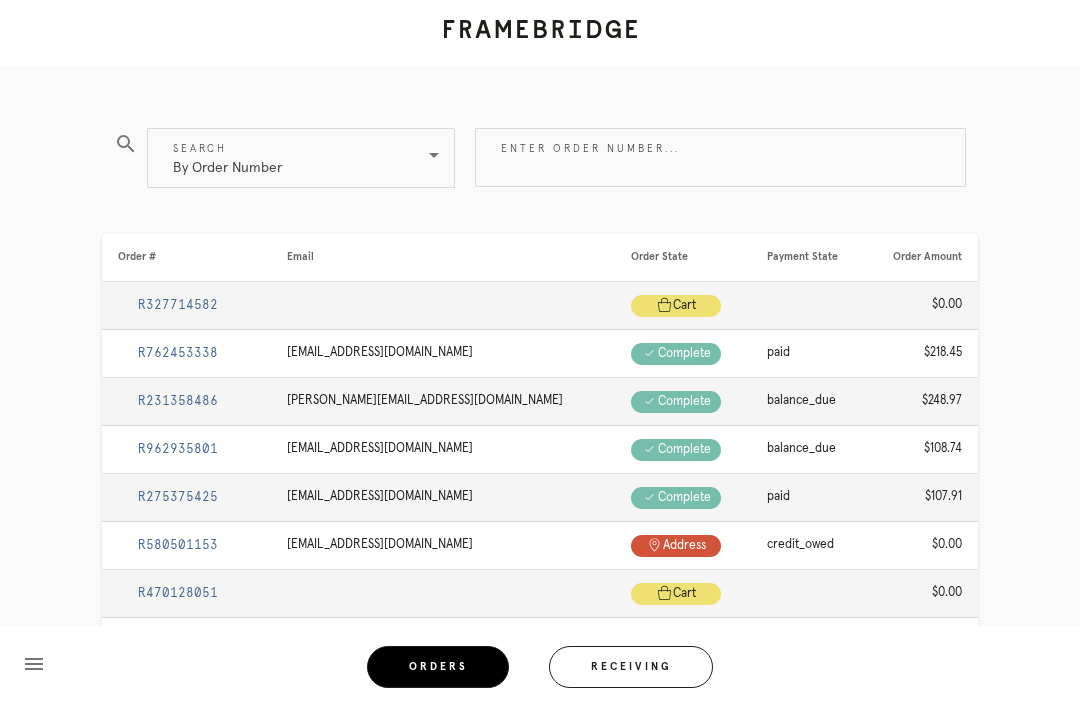 click on "Enter order number..." at bounding box center [720, 157] 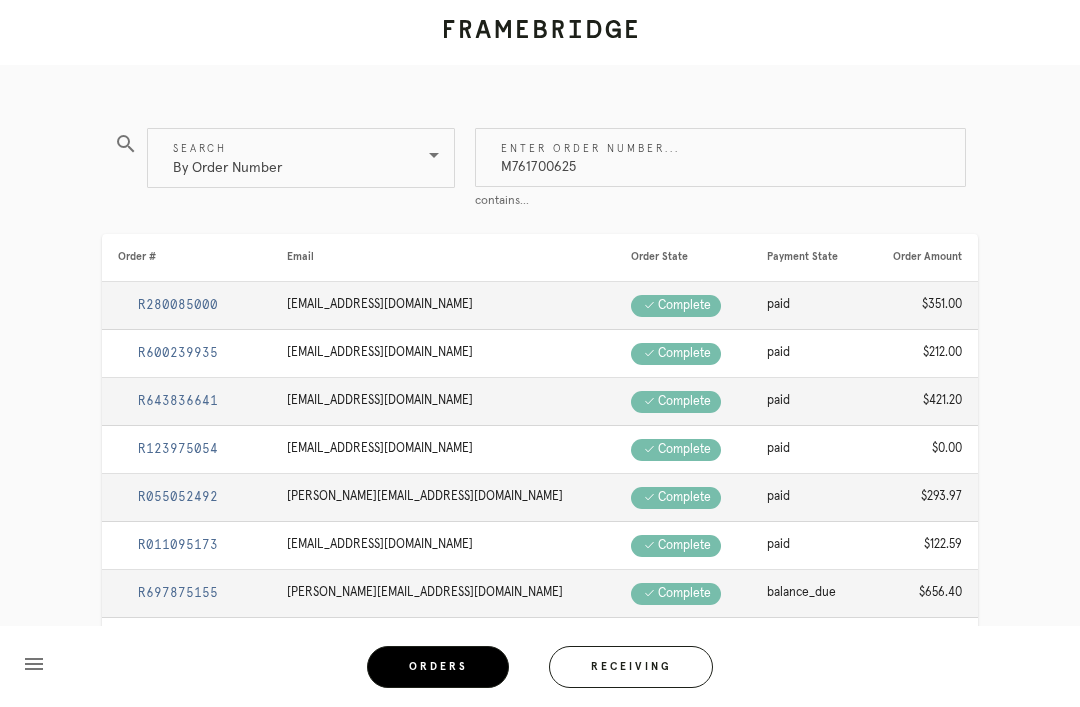type on "M761700625" 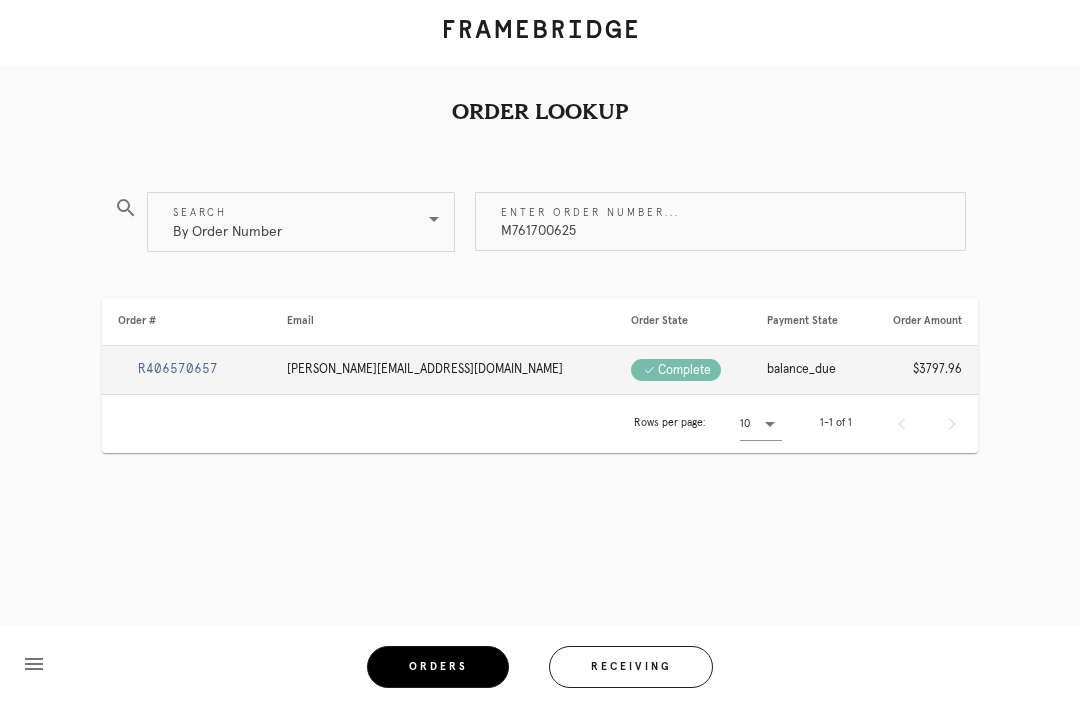 scroll, scrollTop: 0, scrollLeft: 0, axis: both 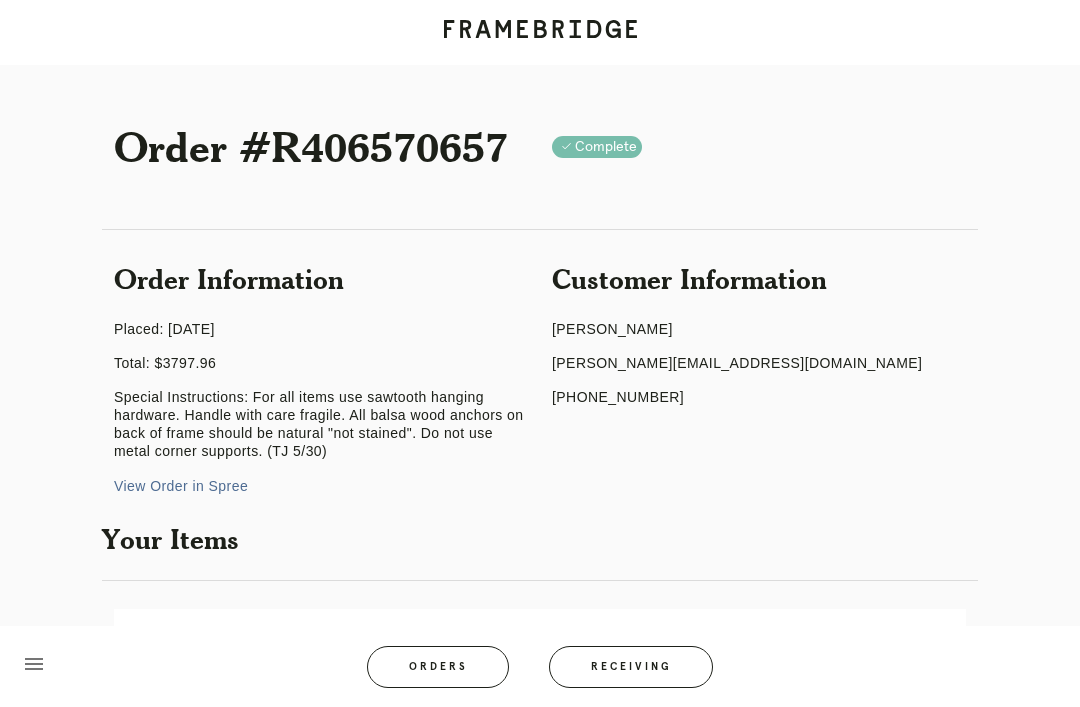 click on "Orders" at bounding box center (438, 667) 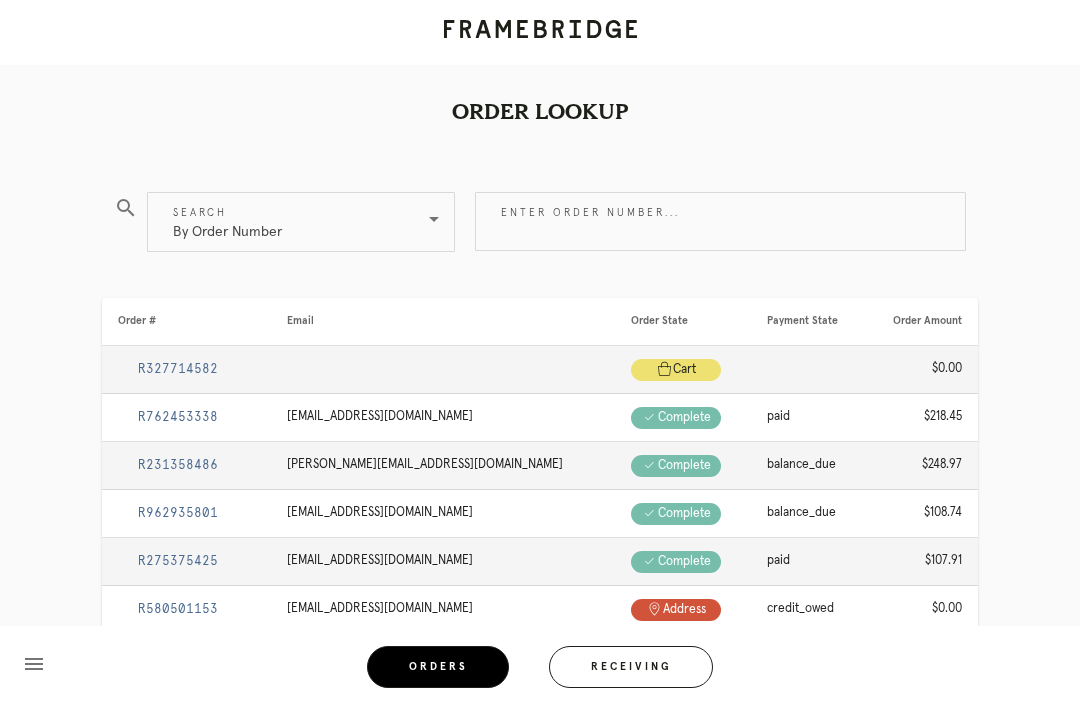 click on "Enter order number..." at bounding box center (720, 221) 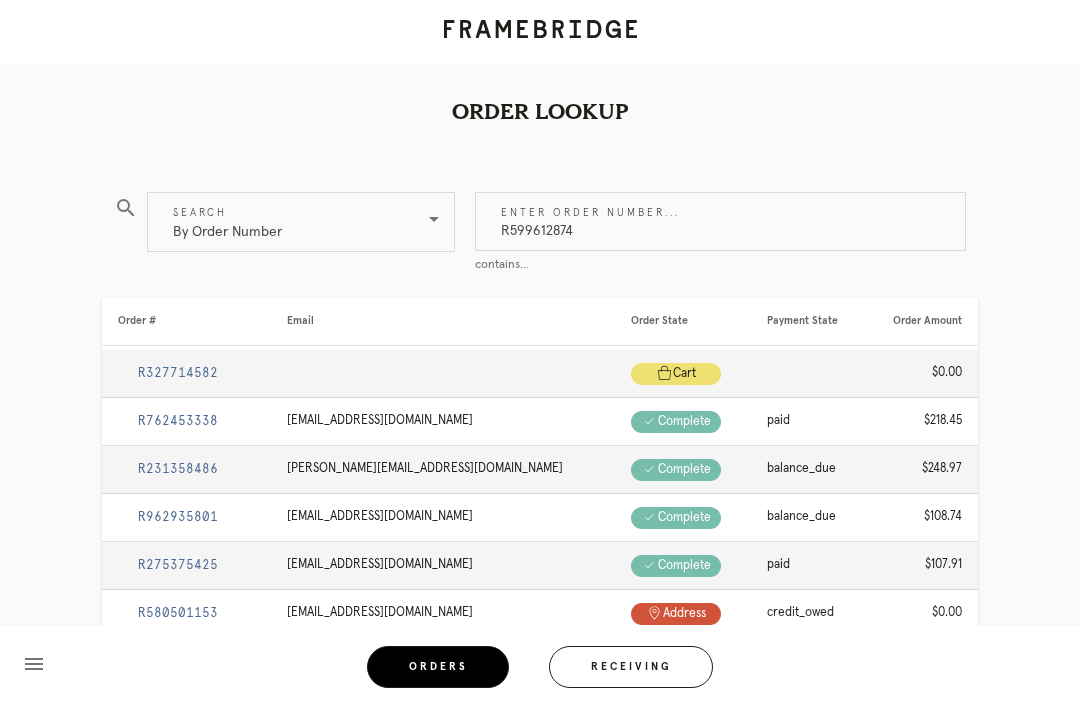 type on "R599612874" 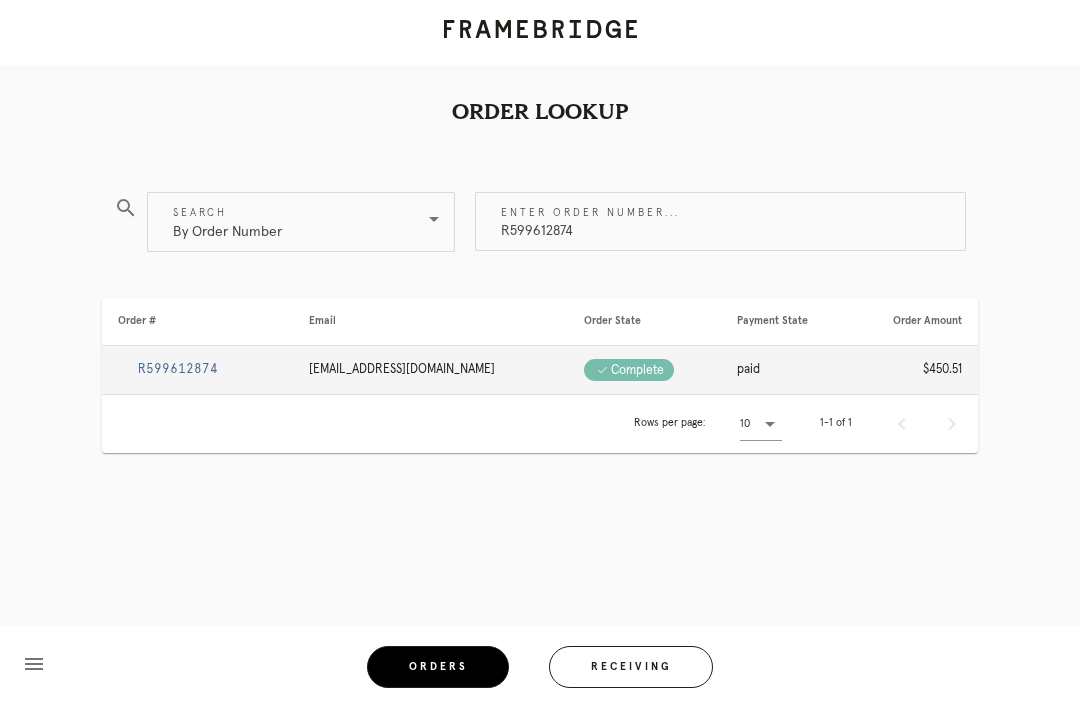 click on "R599612874" at bounding box center [178, 369] 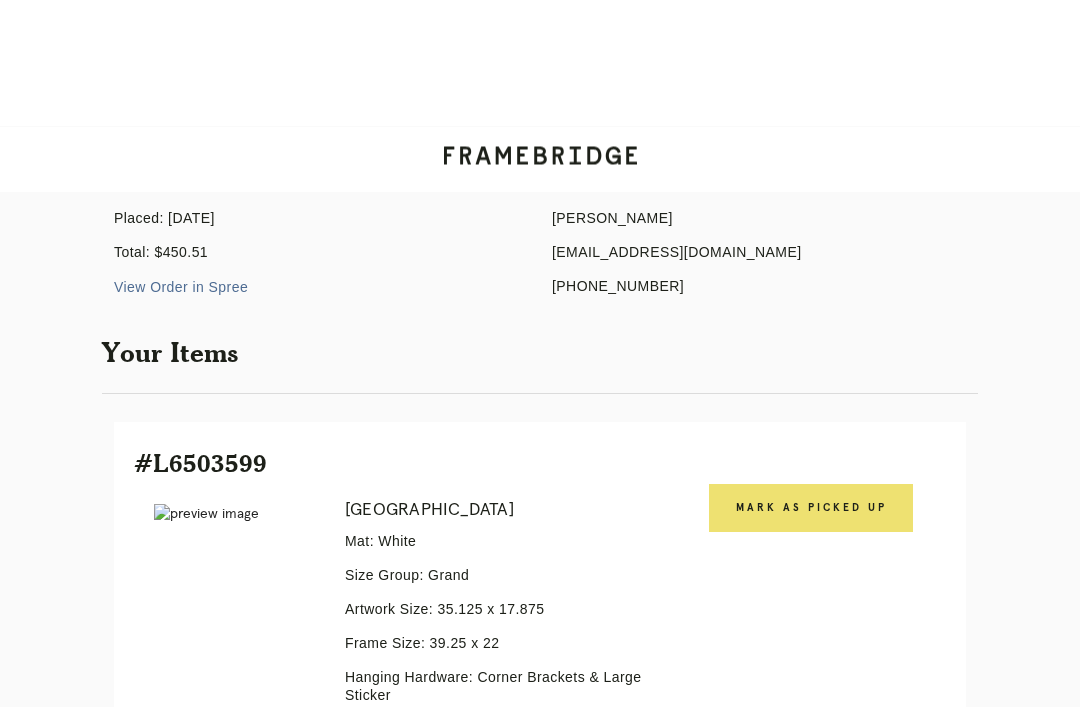 scroll, scrollTop: 0, scrollLeft: 0, axis: both 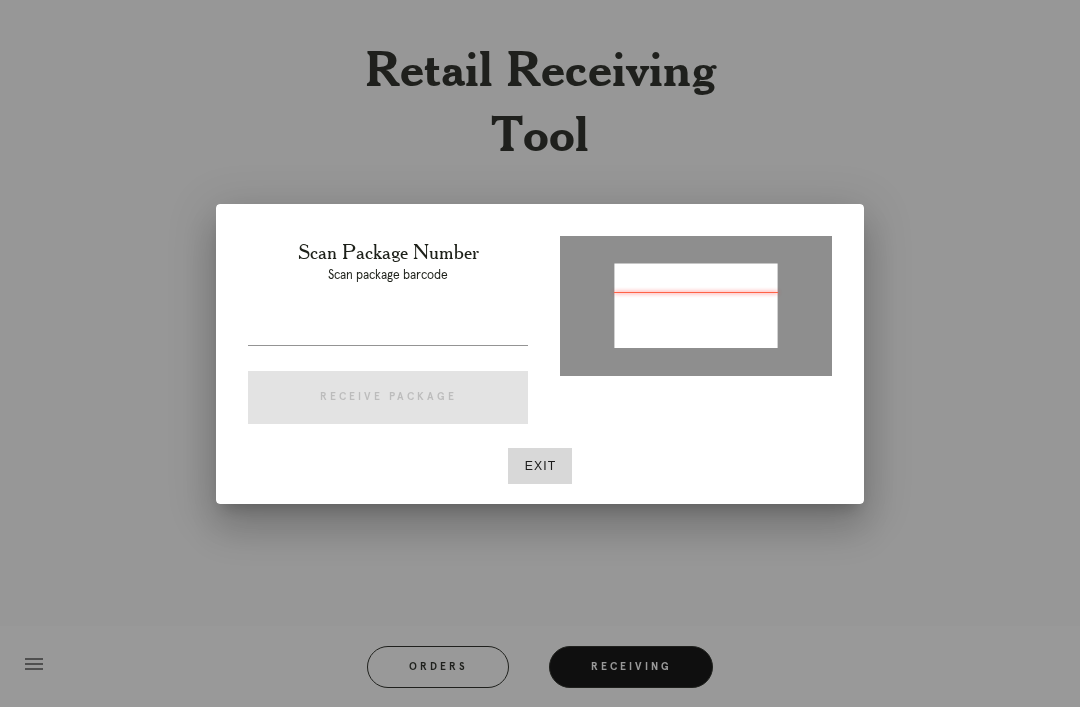 type on "P269272732609576" 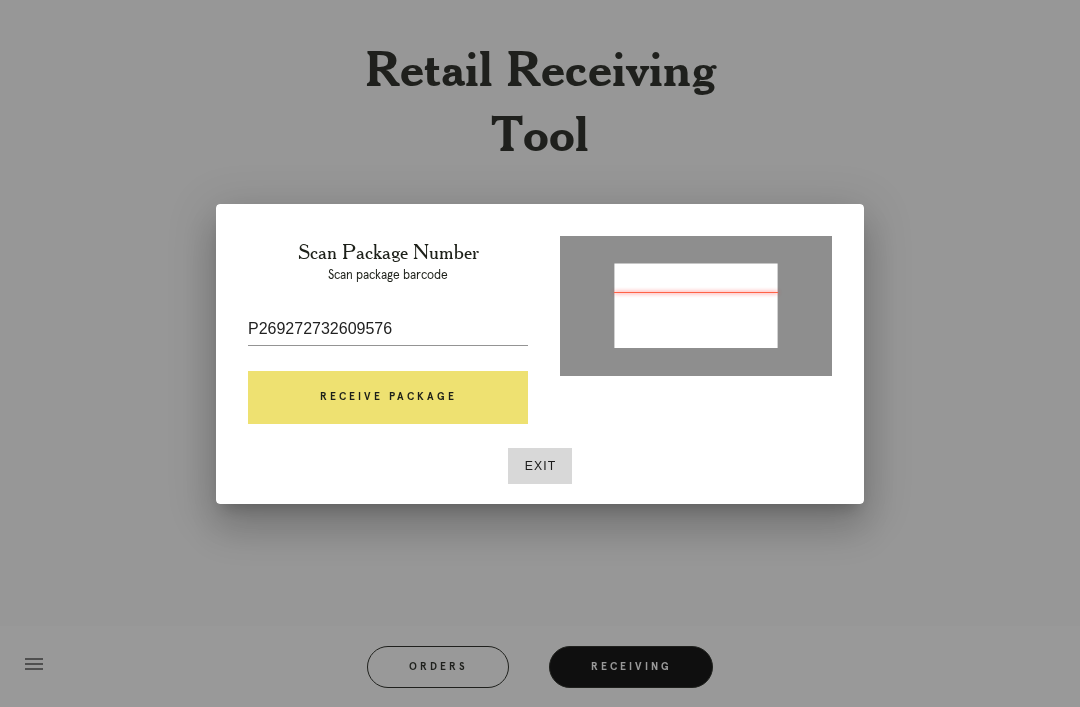click on "Receive Package" at bounding box center [388, 398] 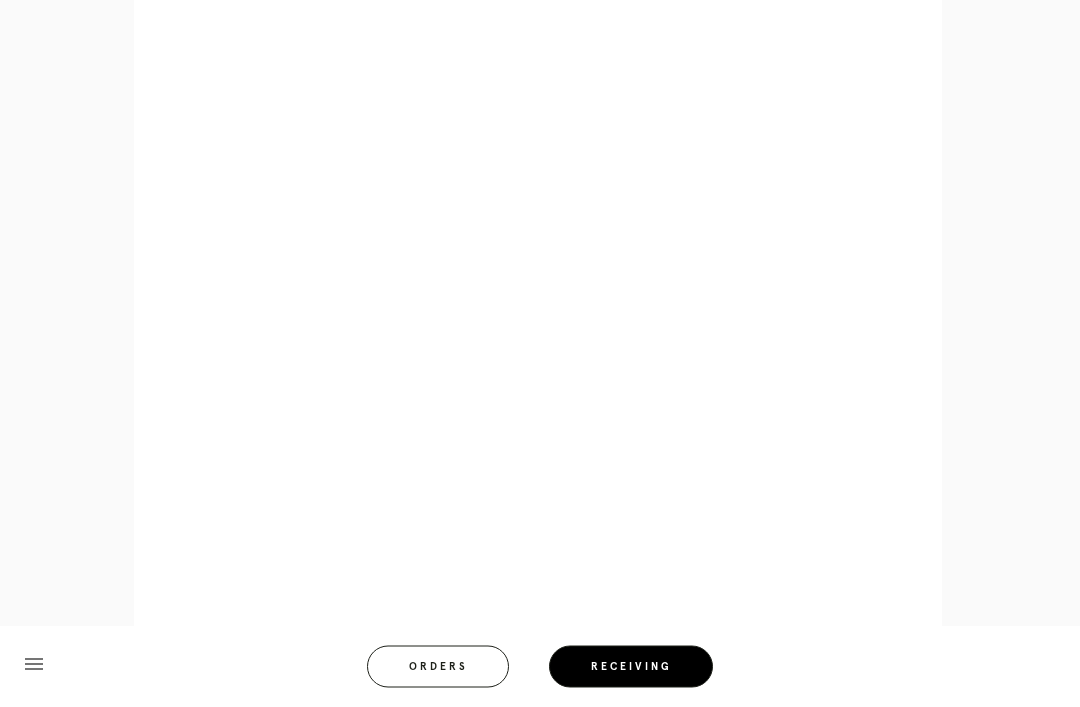 scroll, scrollTop: 2035, scrollLeft: 0, axis: vertical 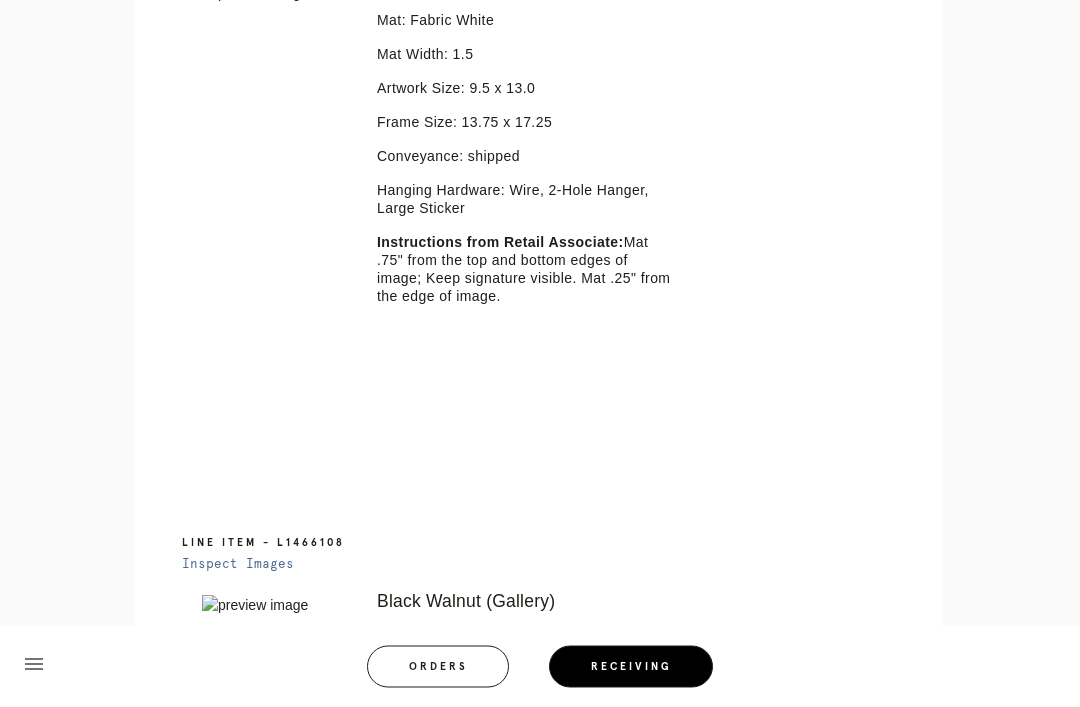 click on "Line Item - L1466108" at bounding box center (556, 544) 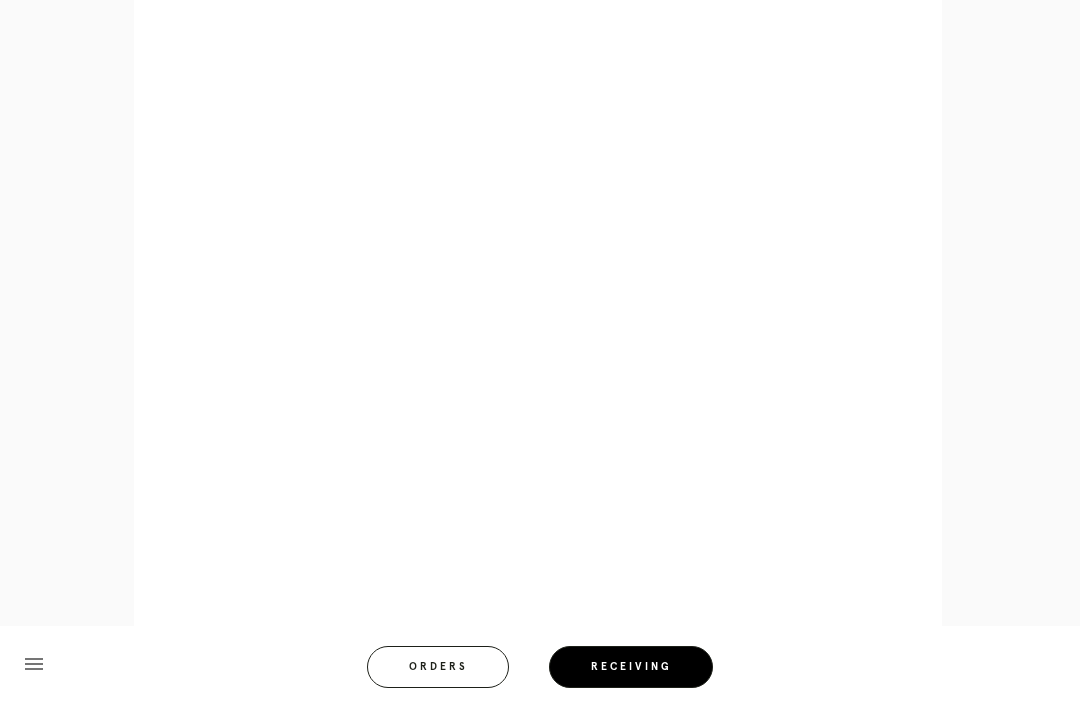 scroll, scrollTop: 1494, scrollLeft: 0, axis: vertical 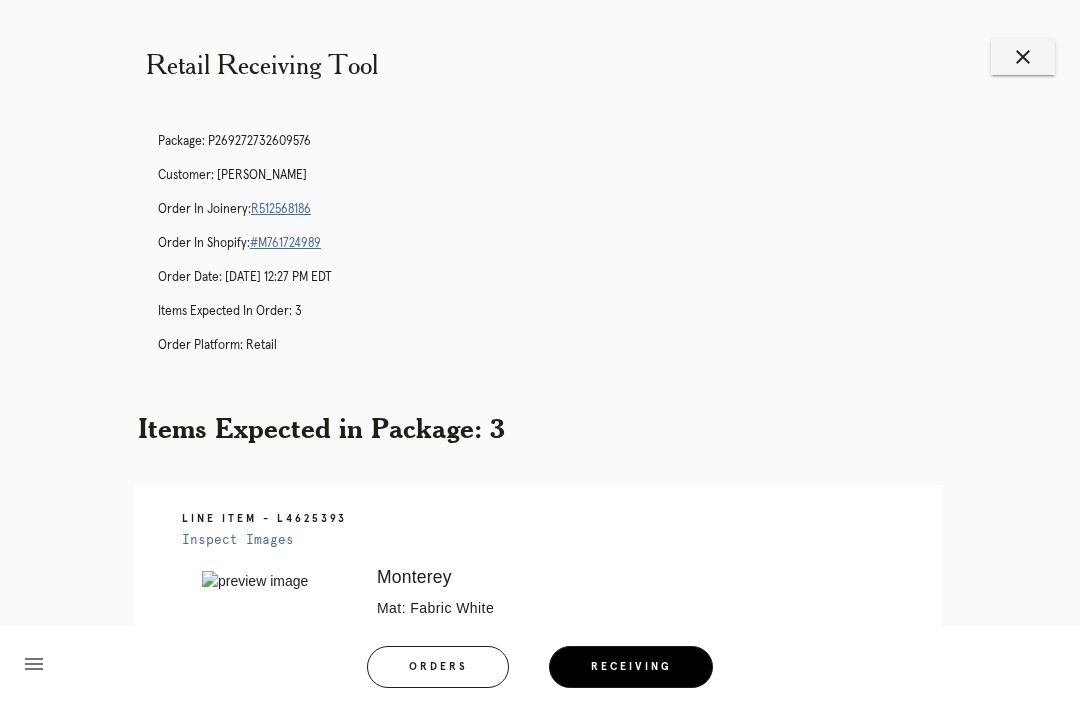 click on "close" at bounding box center (1023, 57) 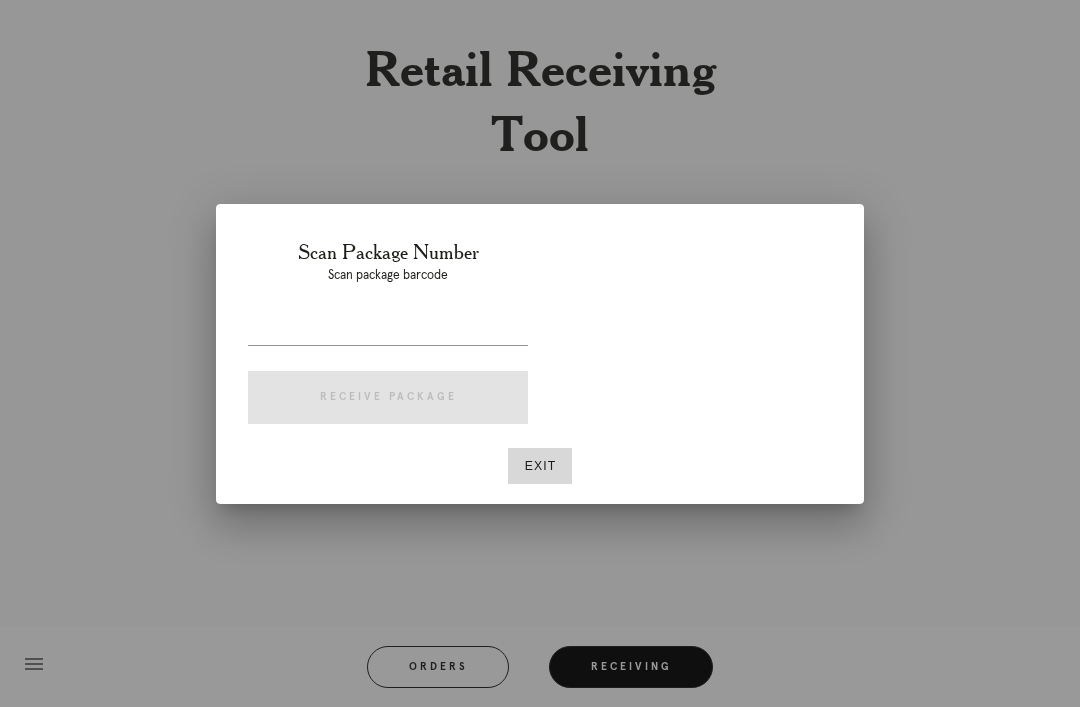 scroll, scrollTop: 0, scrollLeft: 0, axis: both 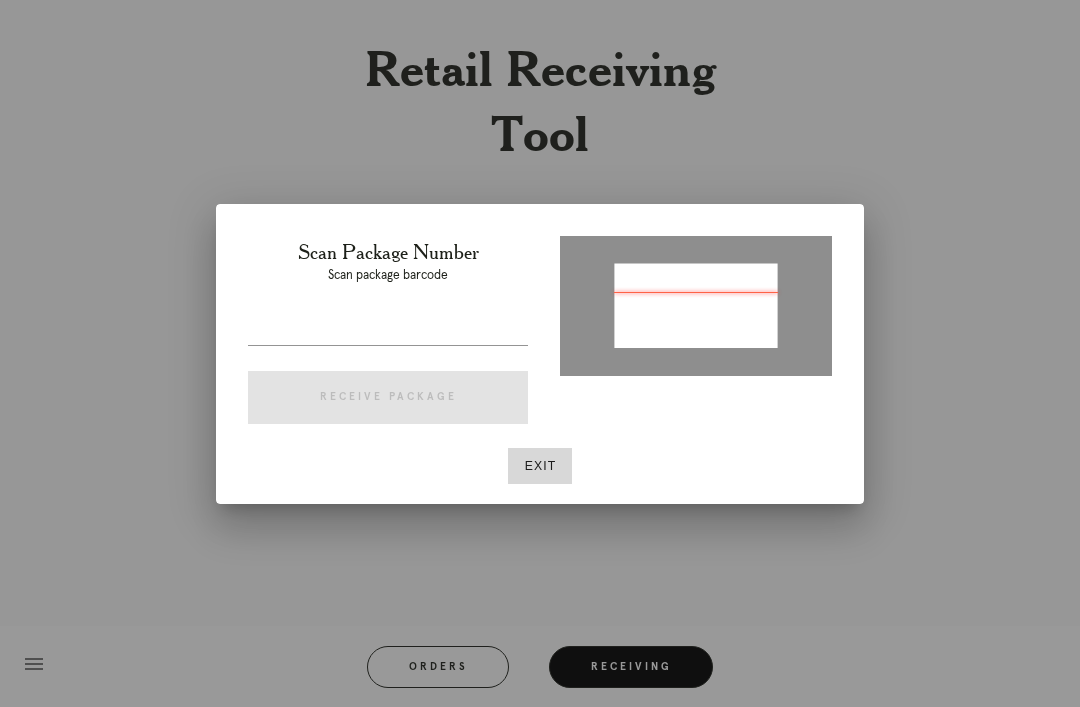 type on "P235489515030478" 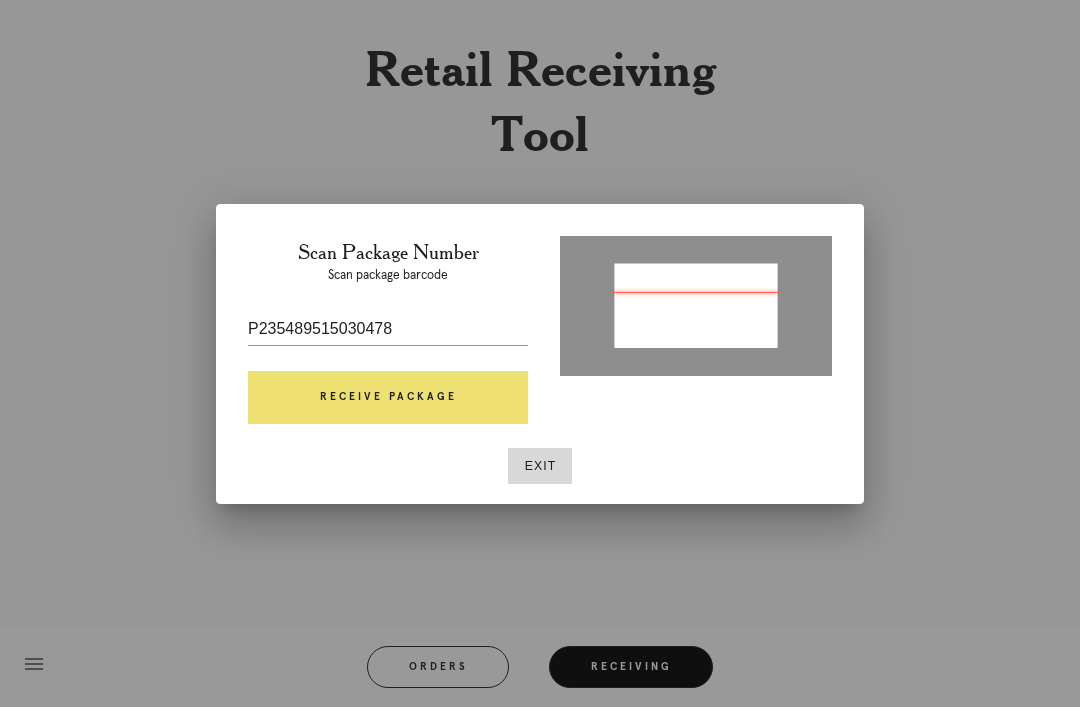 click on "Receive Package" at bounding box center (388, 398) 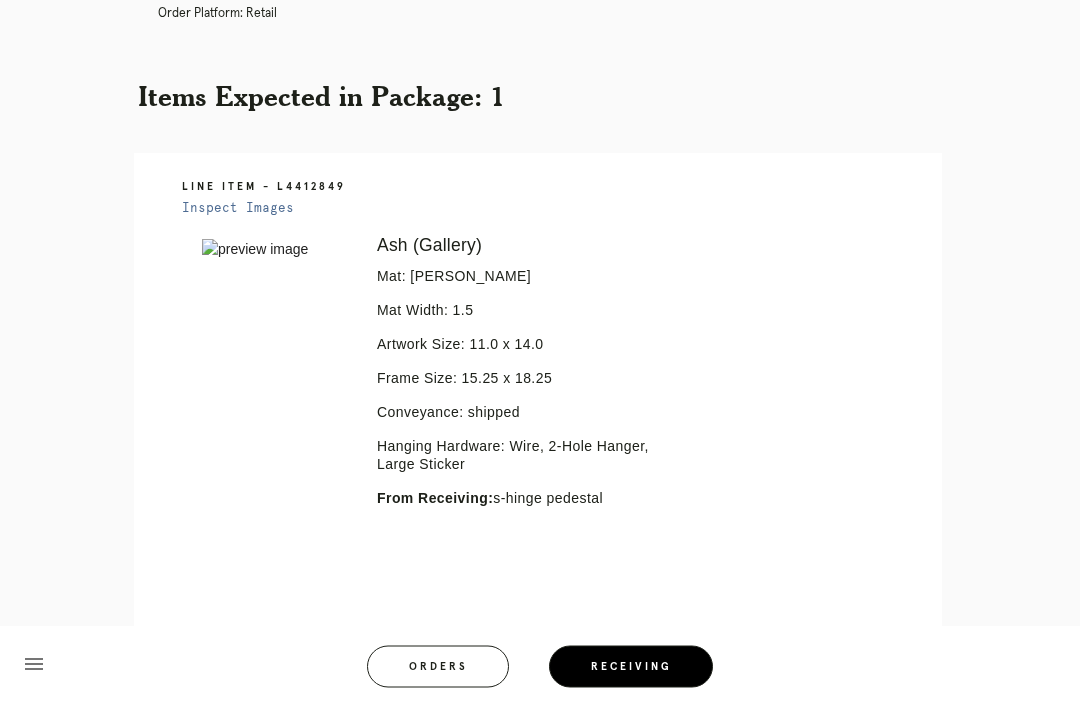 scroll, scrollTop: 416, scrollLeft: 0, axis: vertical 